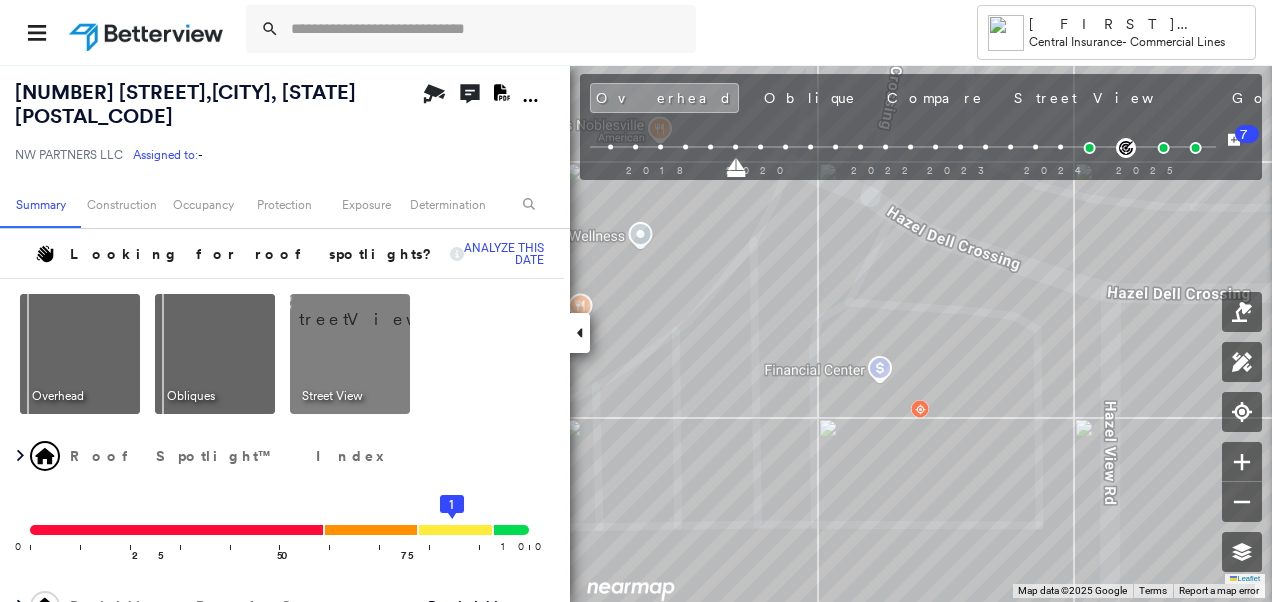 scroll, scrollTop: 0, scrollLeft: 0, axis: both 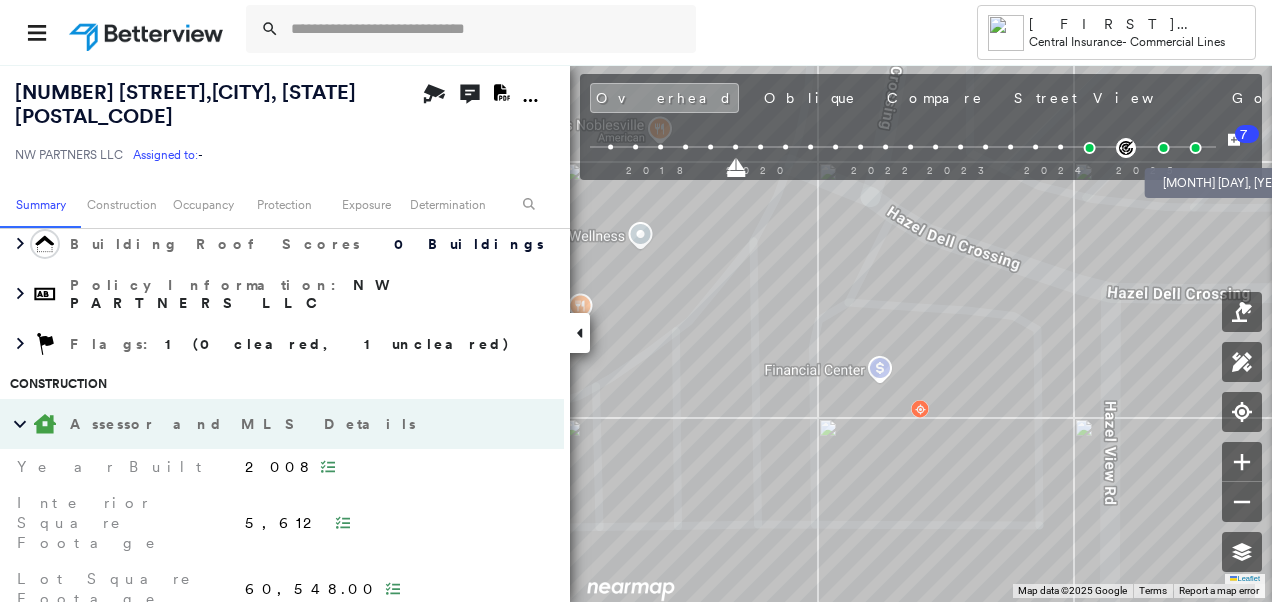 click at bounding box center [1195, 148] 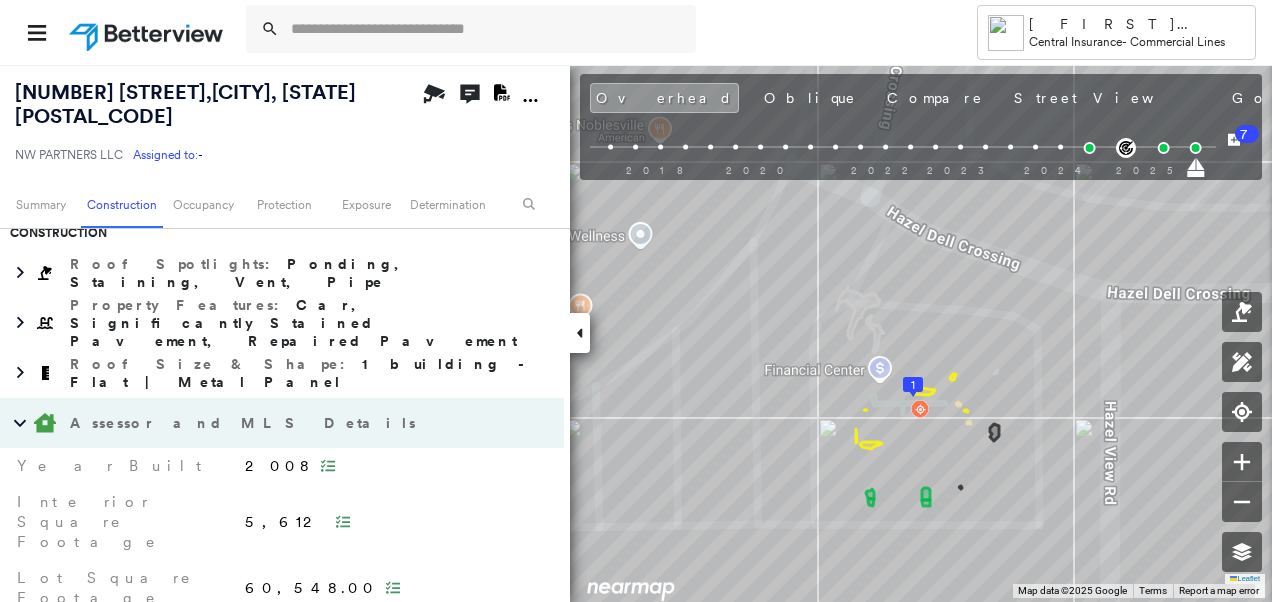 scroll, scrollTop: 465, scrollLeft: 0, axis: vertical 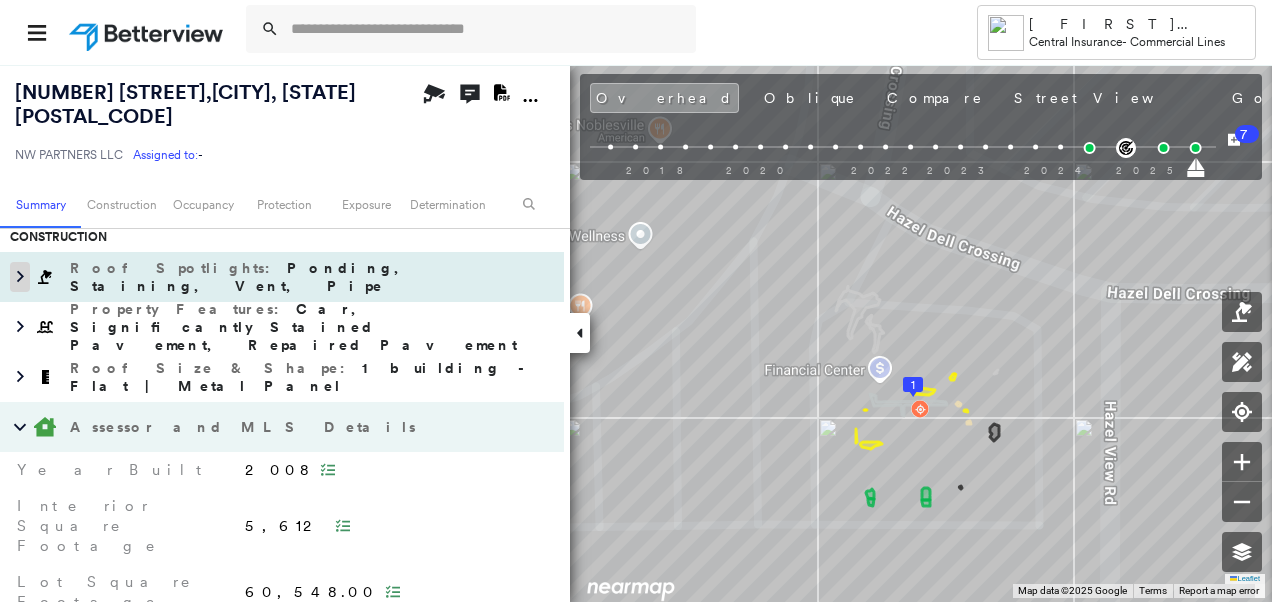 click 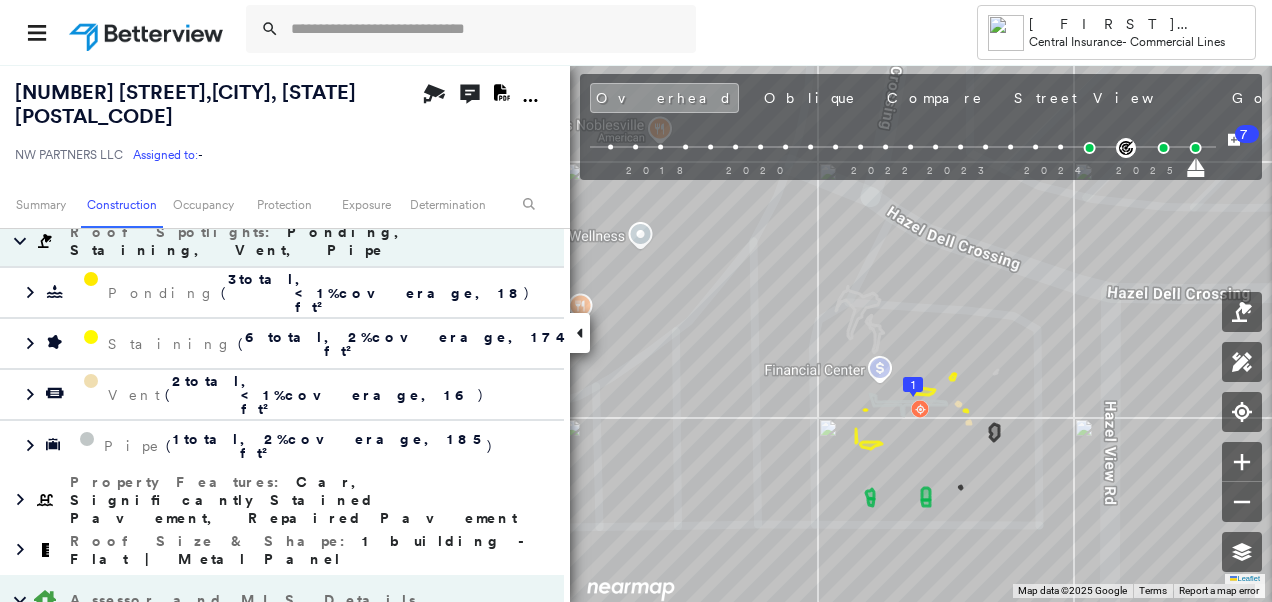 scroll, scrollTop: 492, scrollLeft: 0, axis: vertical 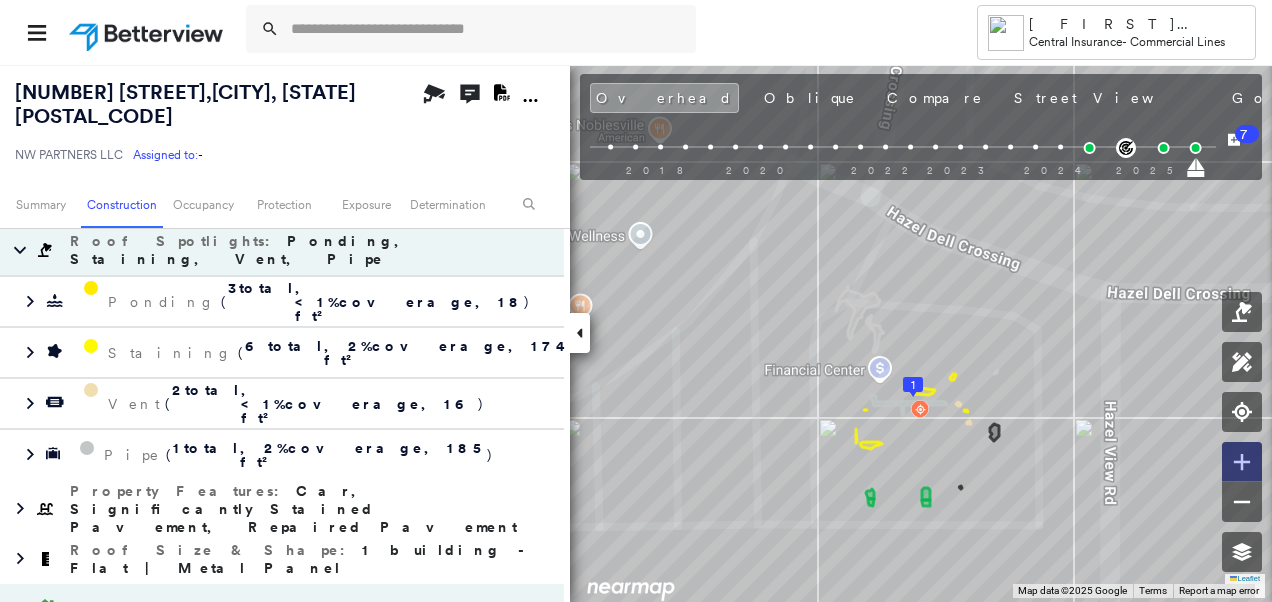 click 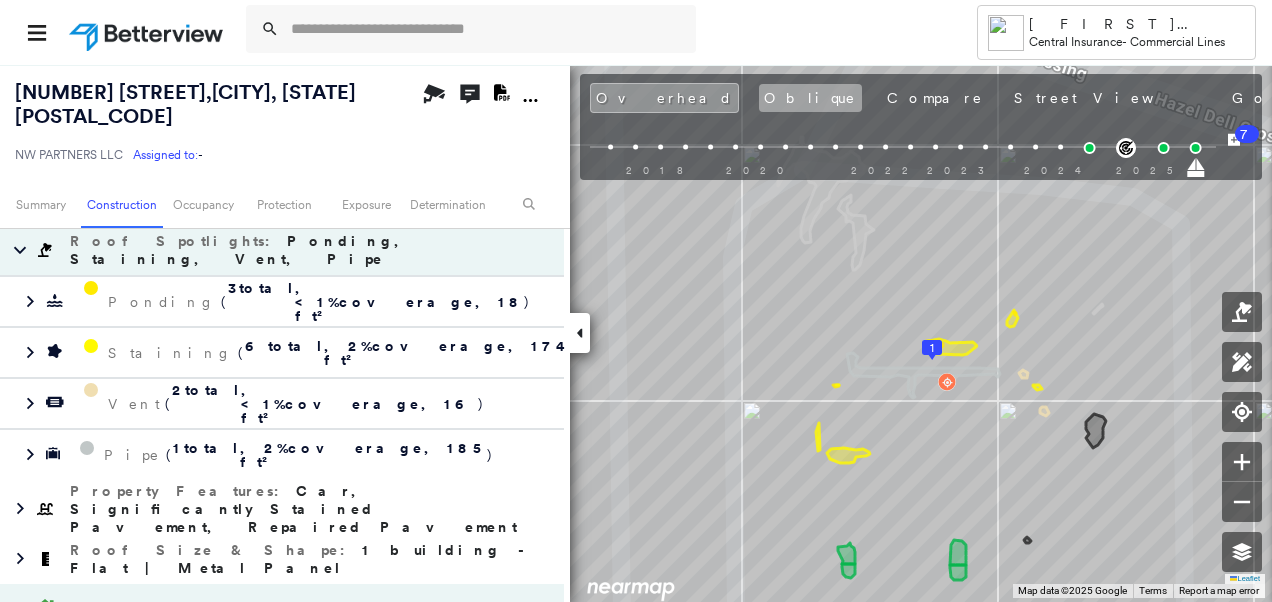 click on "Oblique" at bounding box center [810, 98] 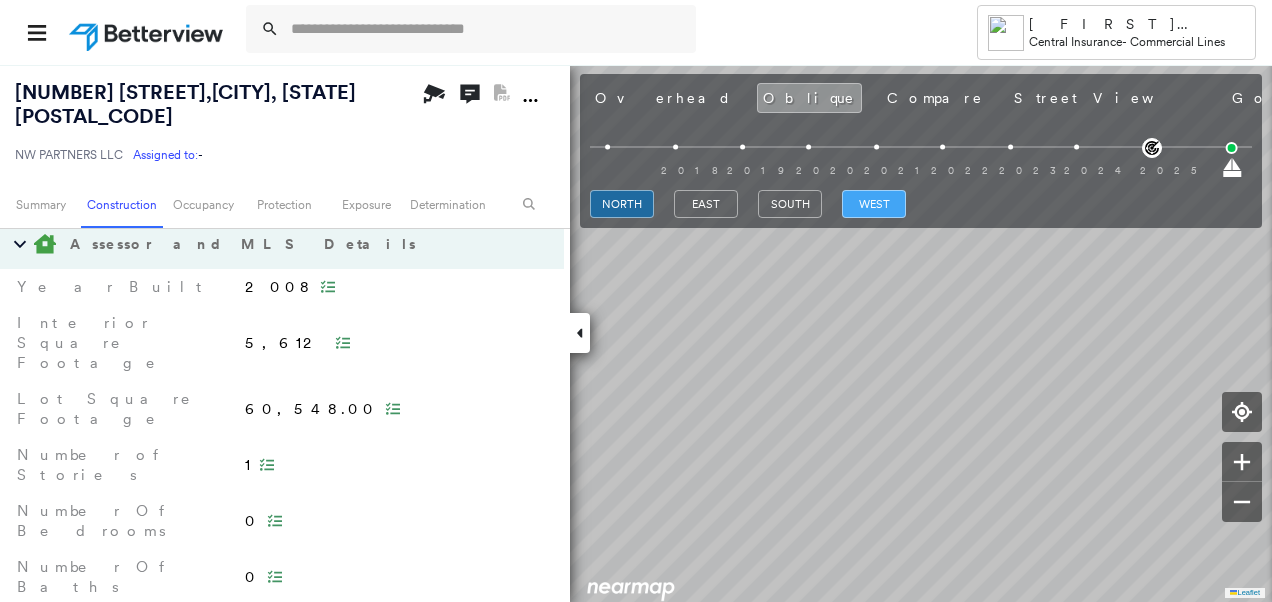 scroll, scrollTop: 492, scrollLeft: 0, axis: vertical 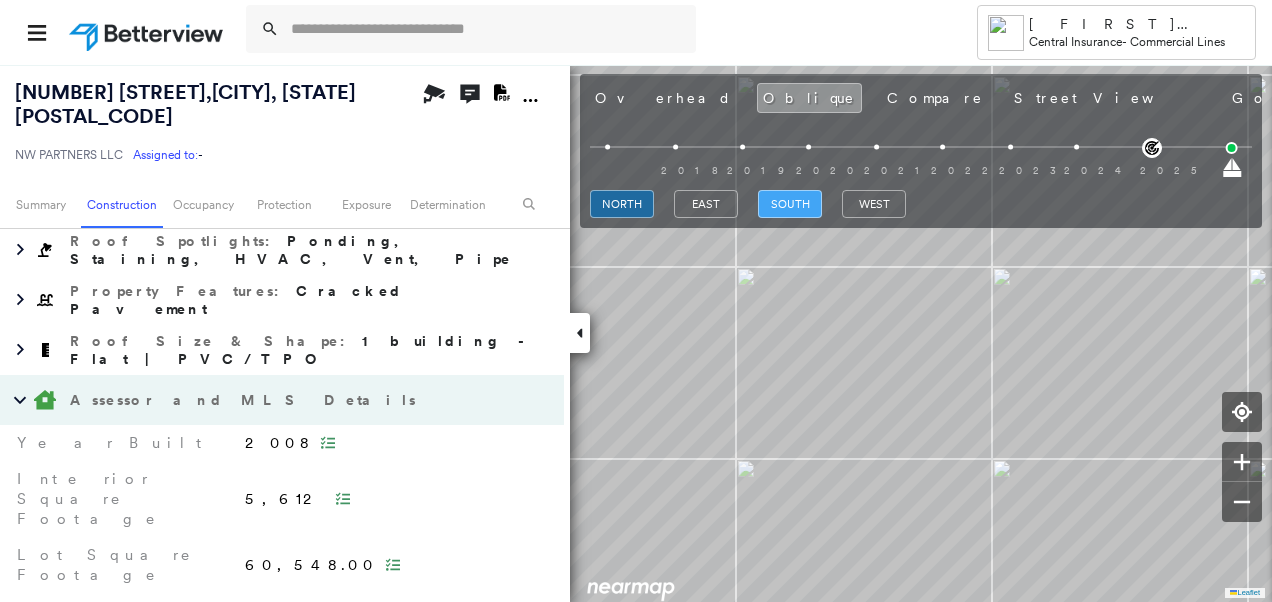 click on "south" at bounding box center [790, 204] 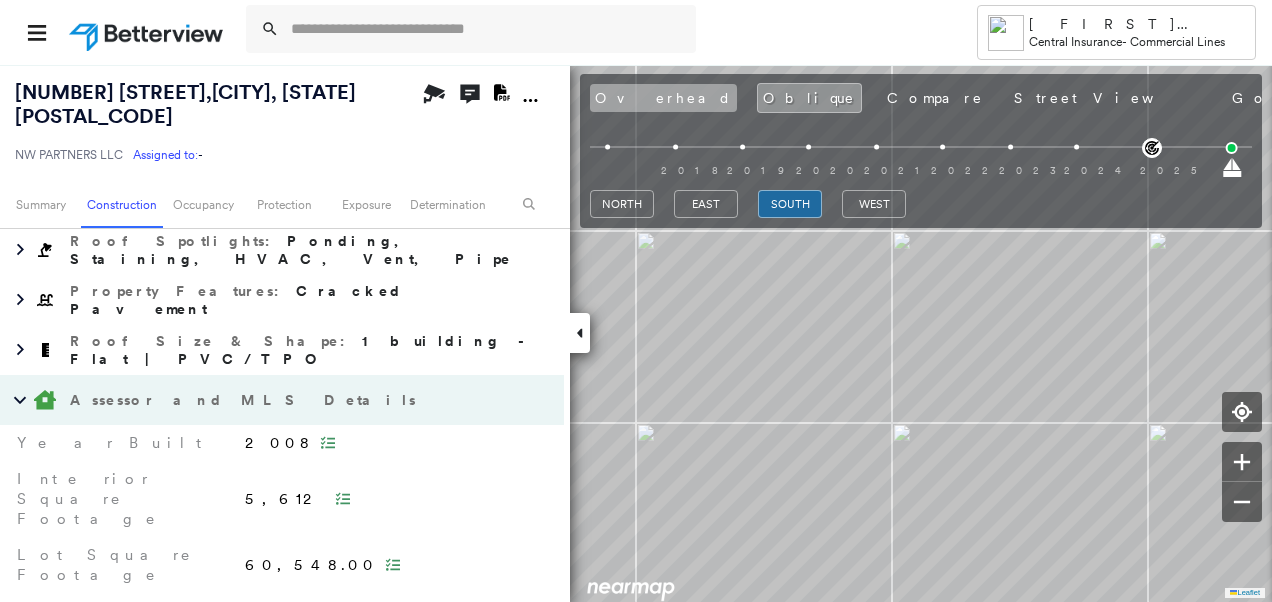 click on "Overhead" at bounding box center [663, 98] 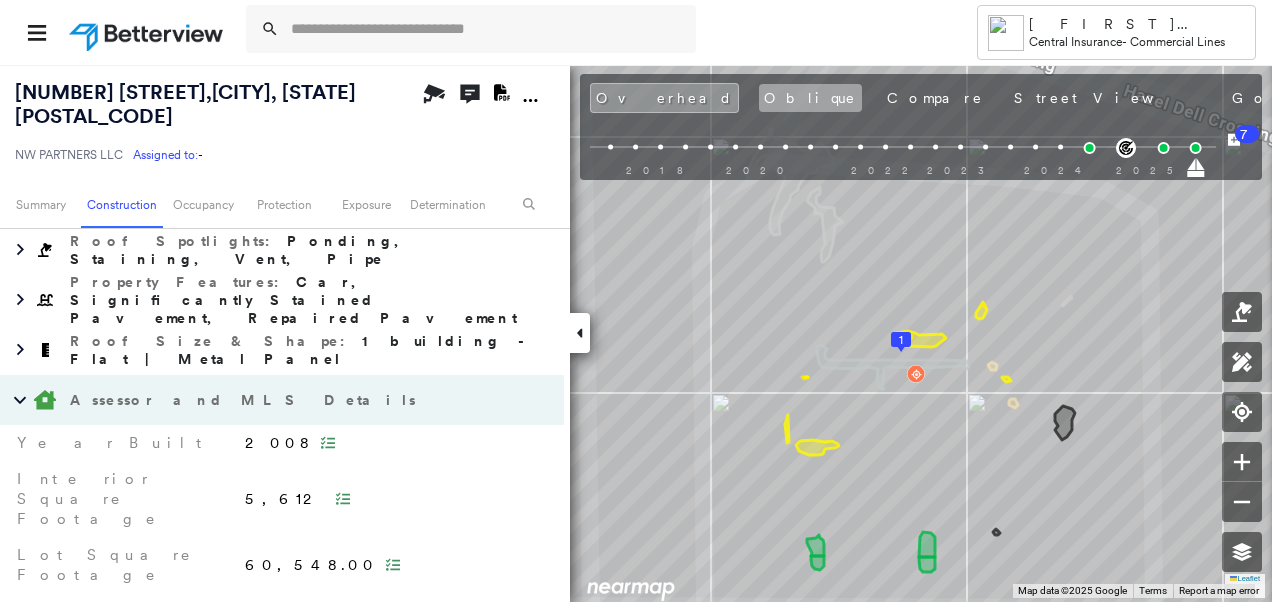 click on "Oblique" at bounding box center (810, 98) 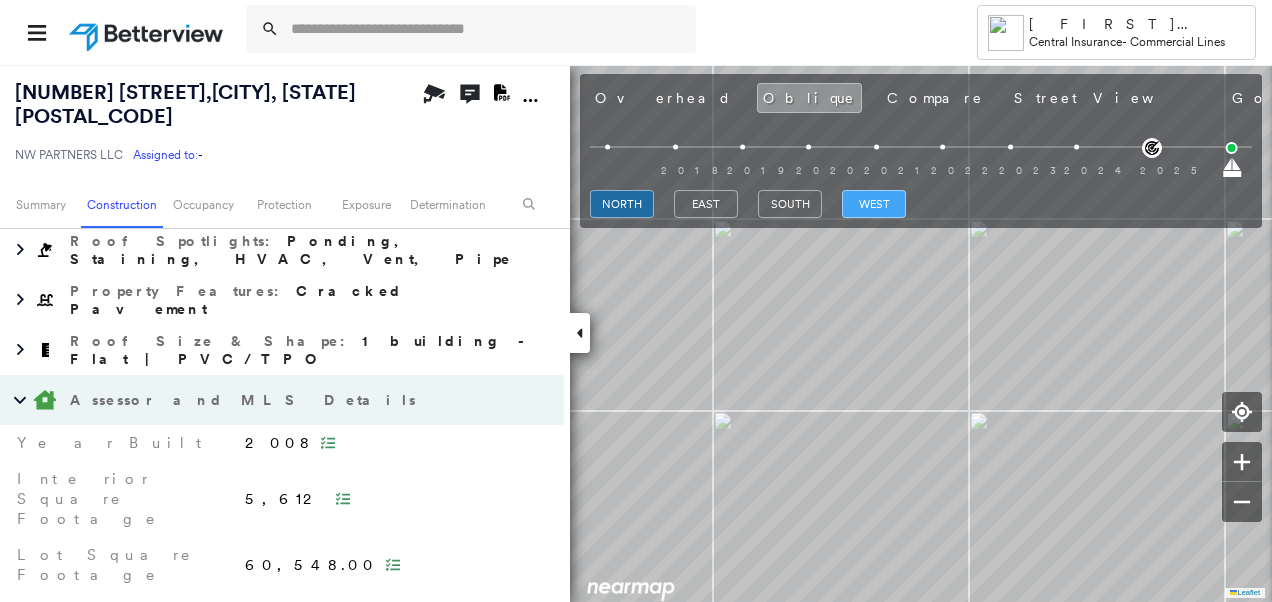 click on "west" at bounding box center [874, 204] 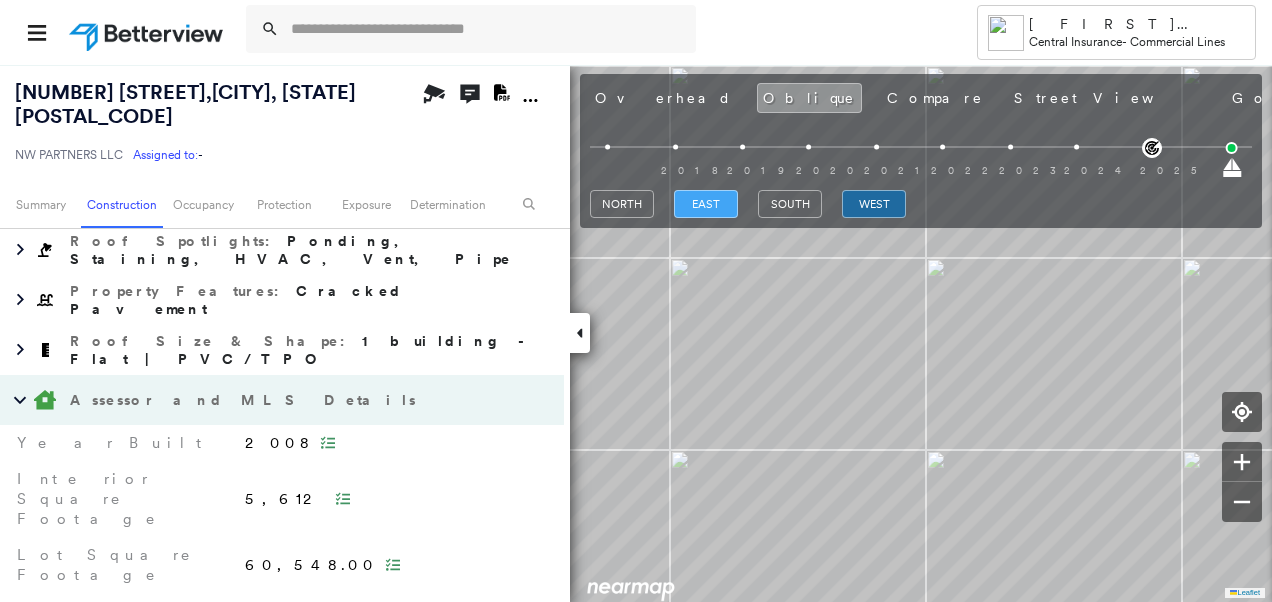 click on "east" at bounding box center (706, 204) 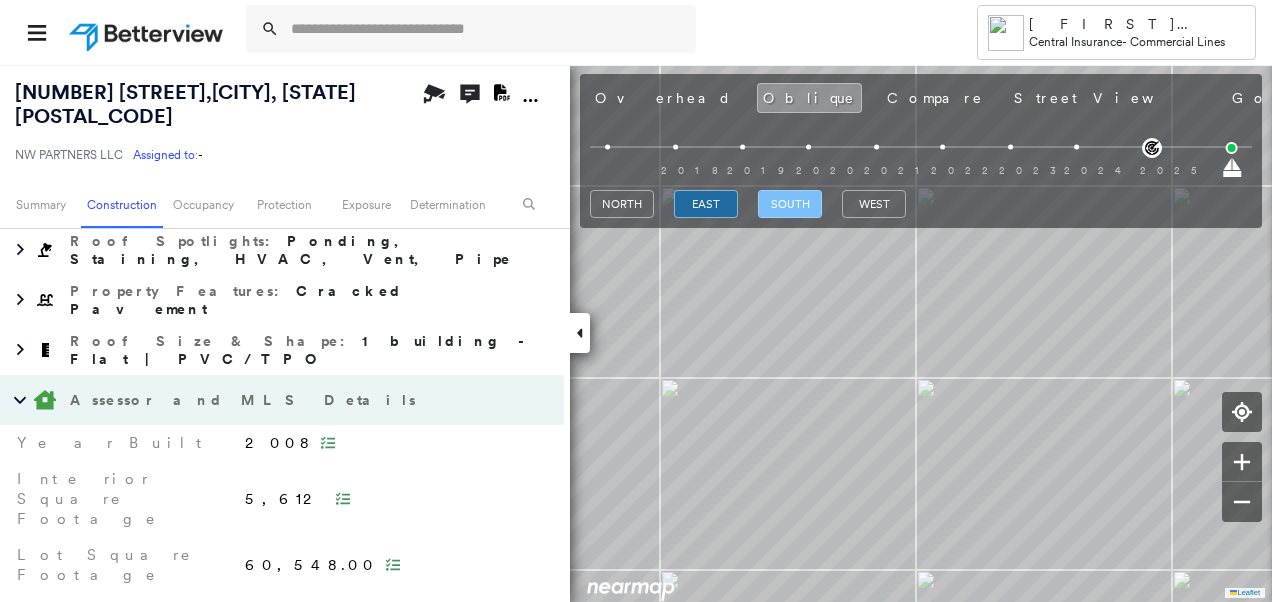 click on "south" at bounding box center [790, 204] 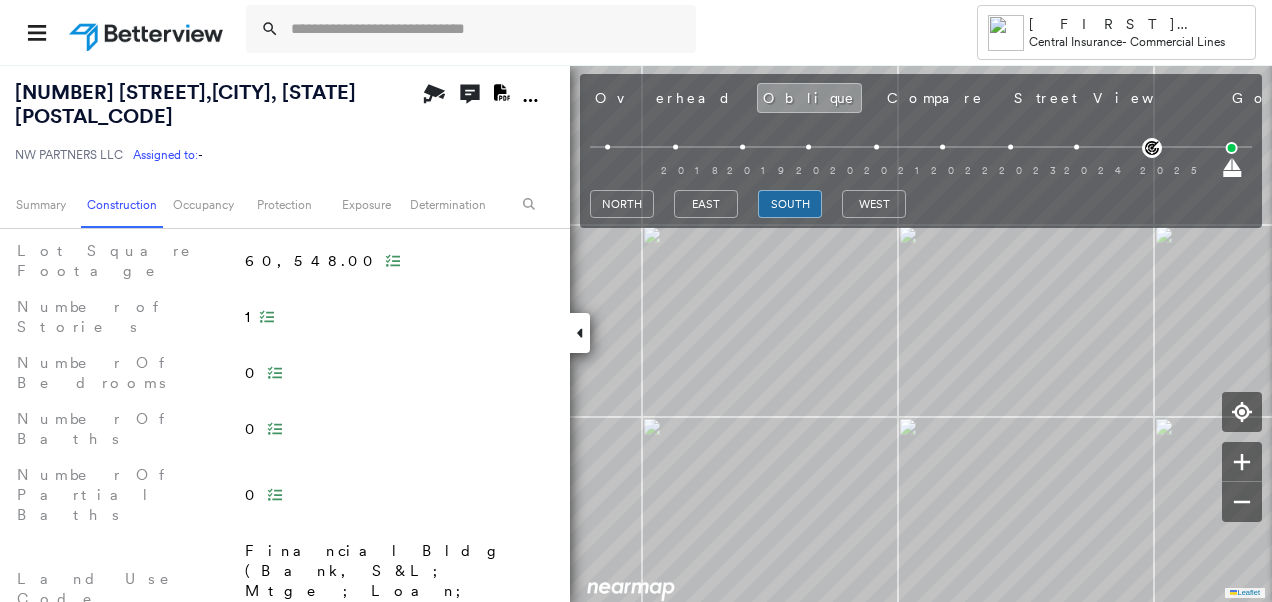 scroll, scrollTop: 792, scrollLeft: 0, axis: vertical 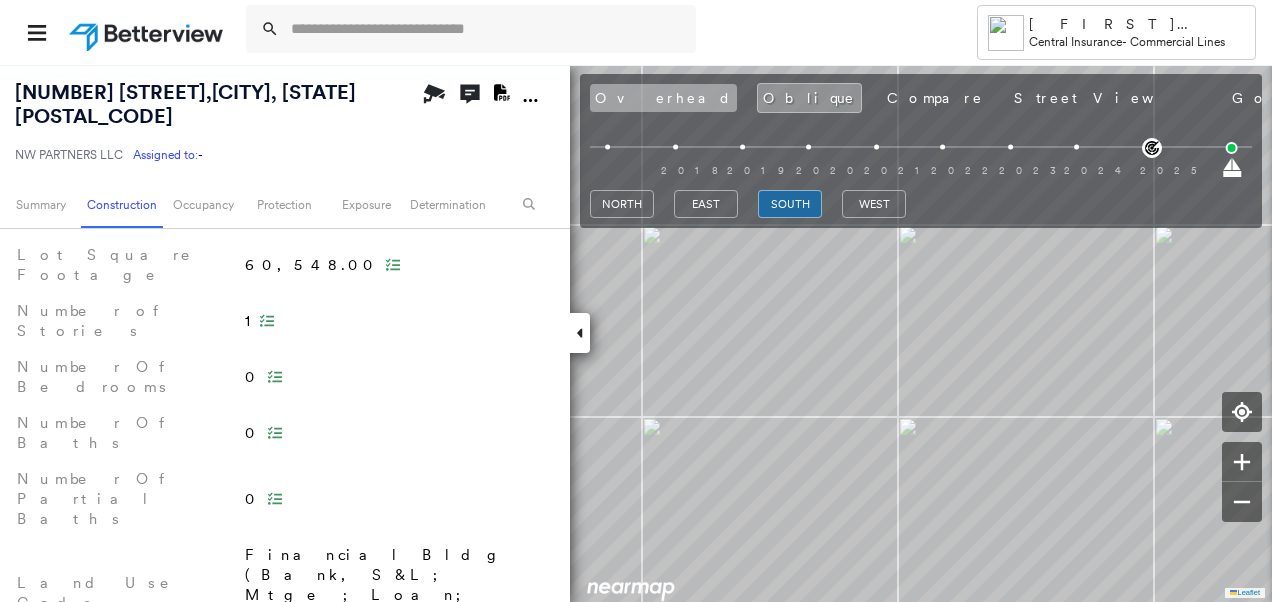 click on "Overhead" at bounding box center (663, 98) 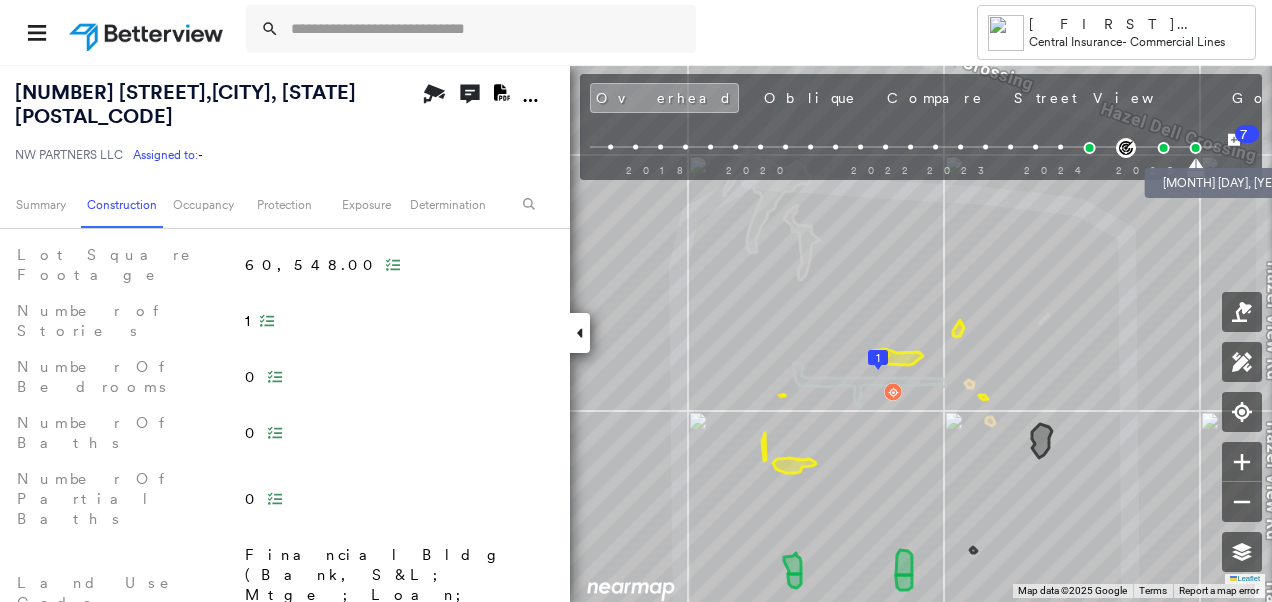 click at bounding box center (1195, 148) 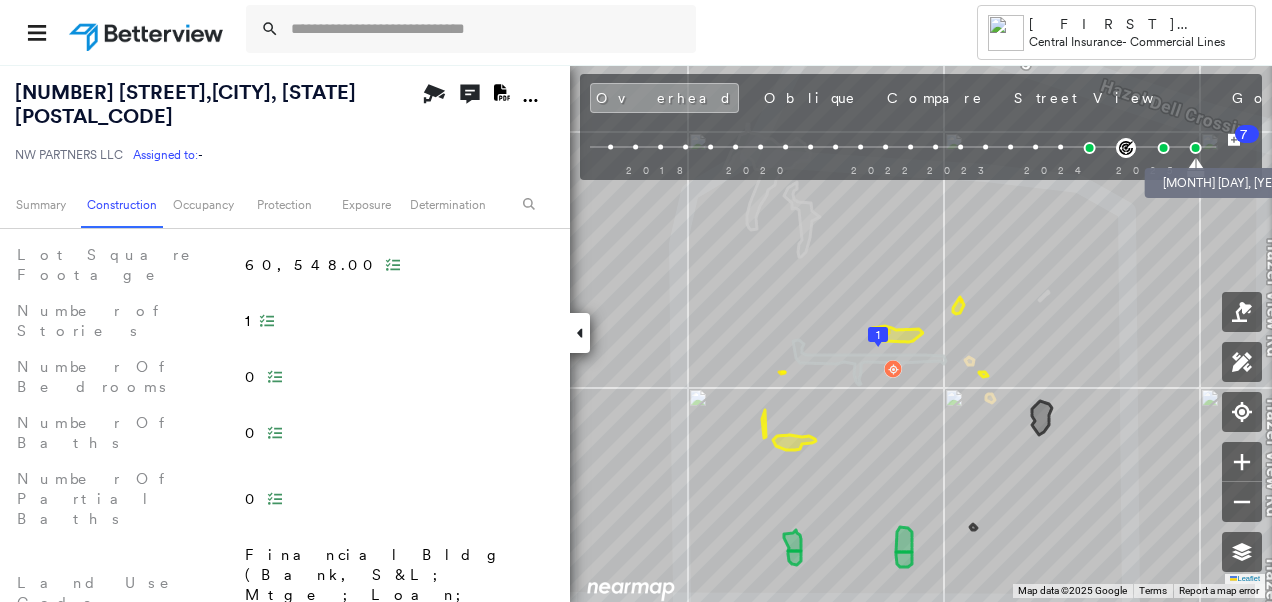 click at bounding box center [1195, 148] 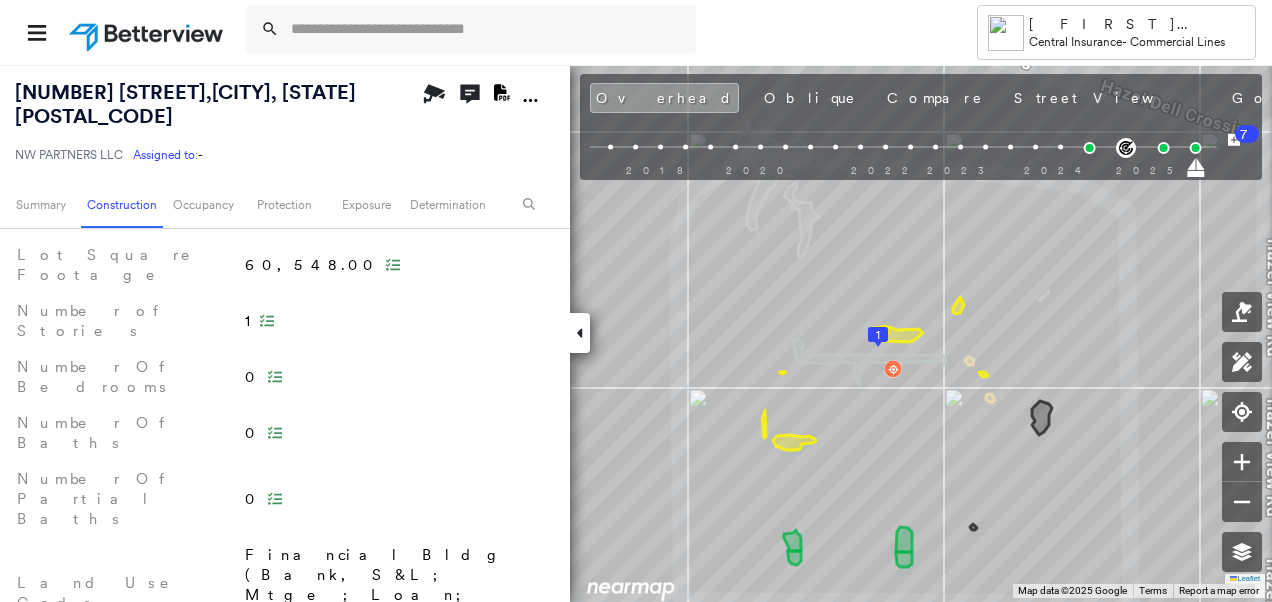 click 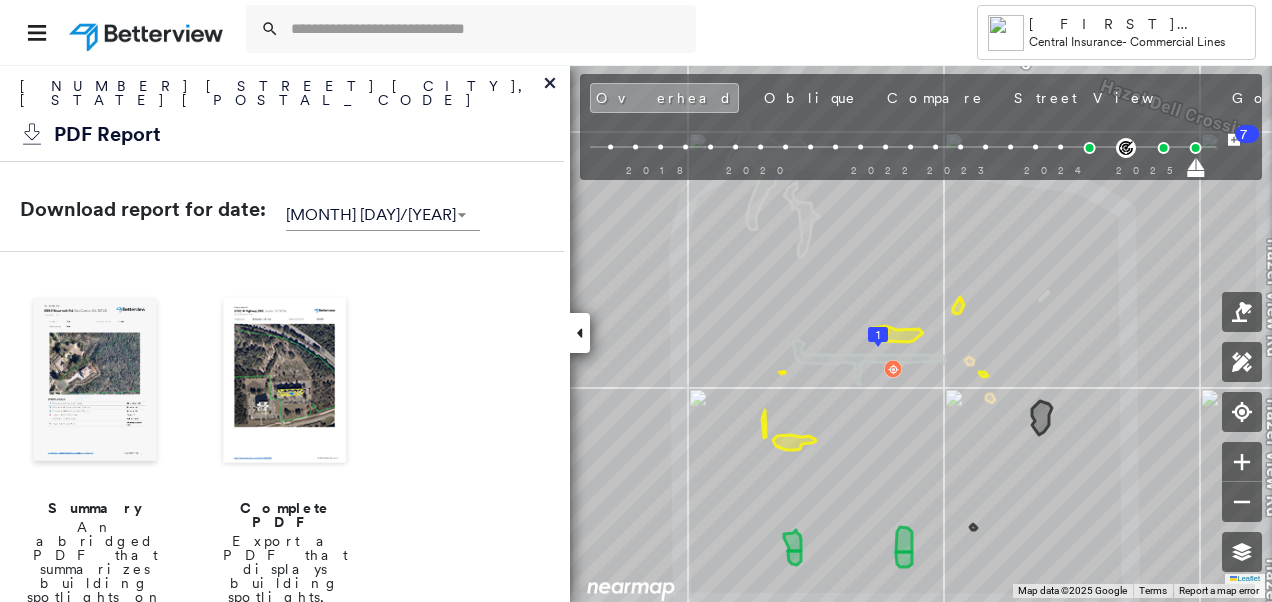click at bounding box center (285, 382) 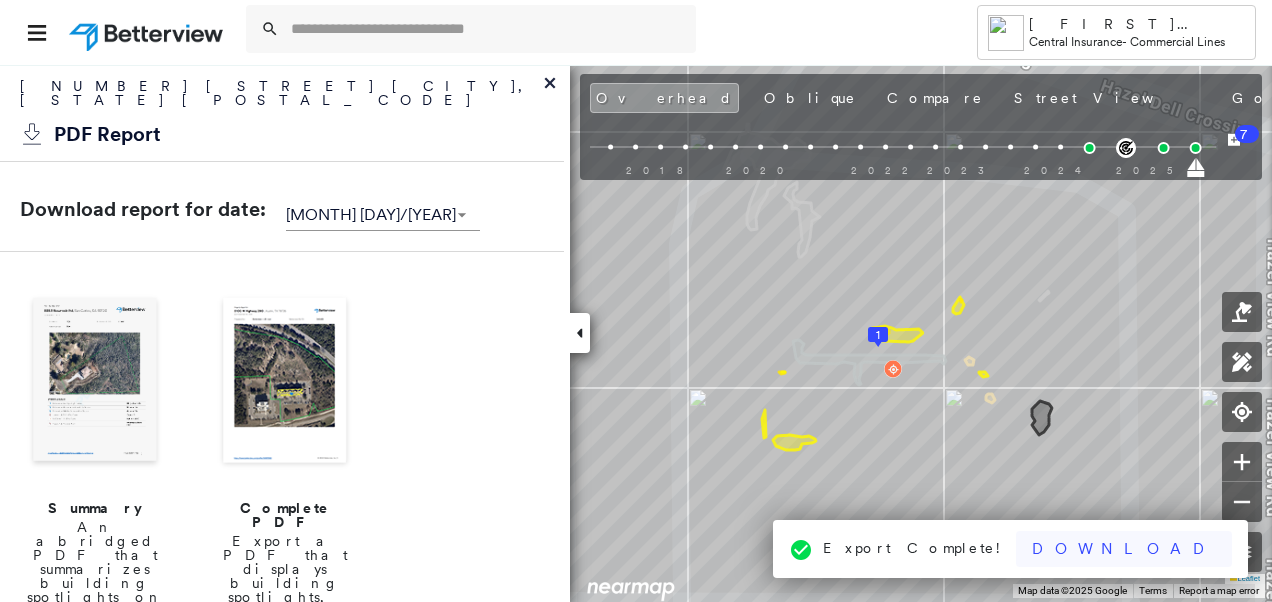click on "Download" at bounding box center (1124, 549) 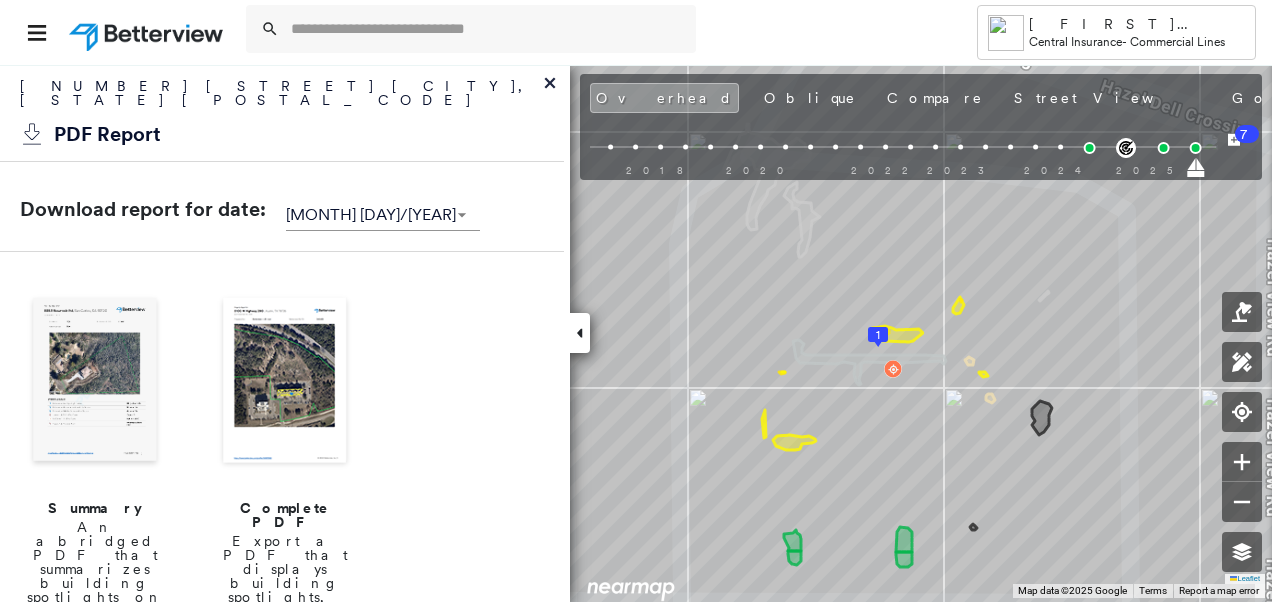 click 